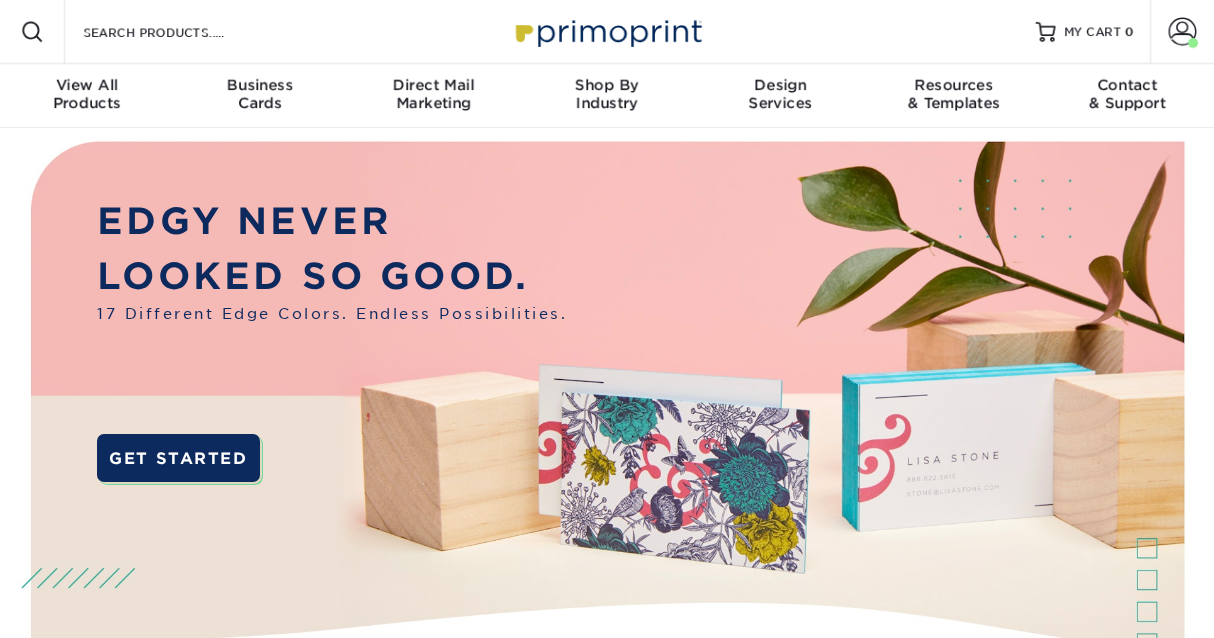 scroll, scrollTop: 0, scrollLeft: 0, axis: both 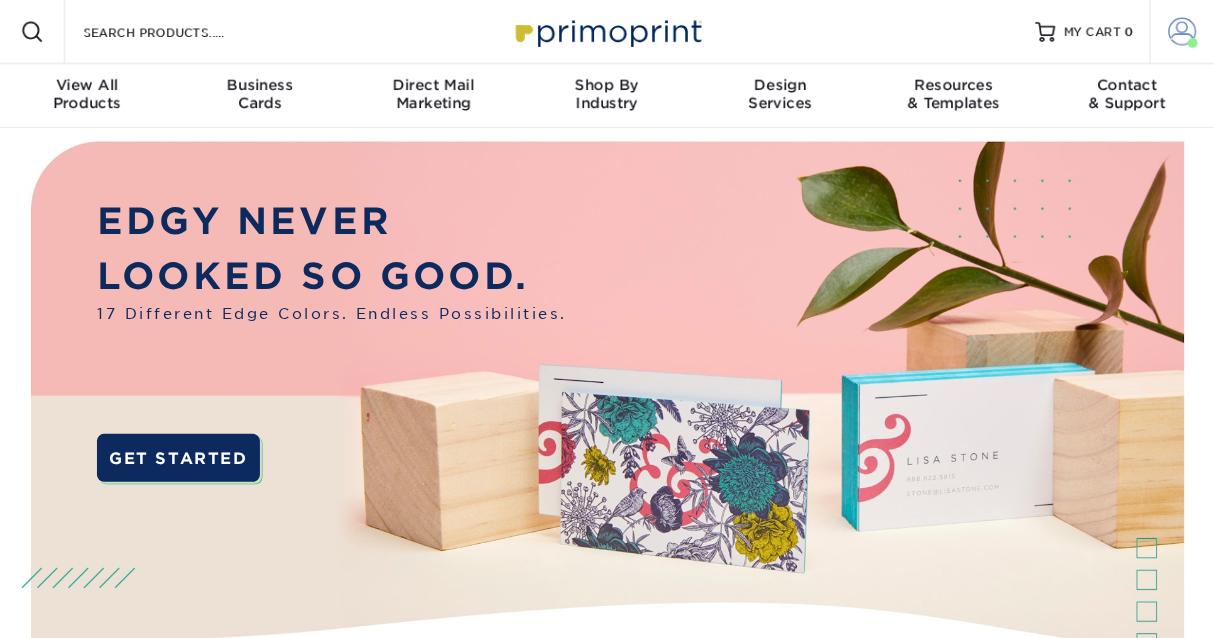 drag, startPoint x: 0, startPoint y: 0, endPoint x: 1184, endPoint y: 50, distance: 1185.0553 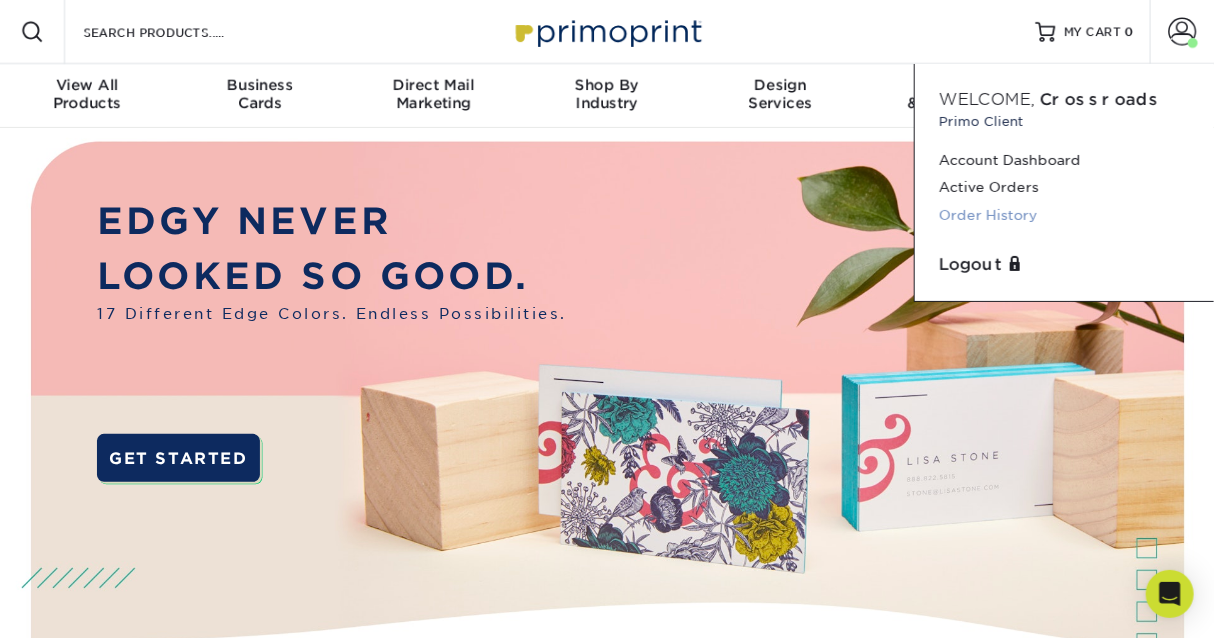 drag, startPoint x: 994, startPoint y: 207, endPoint x: 1033, endPoint y: 212, distance: 39.319206 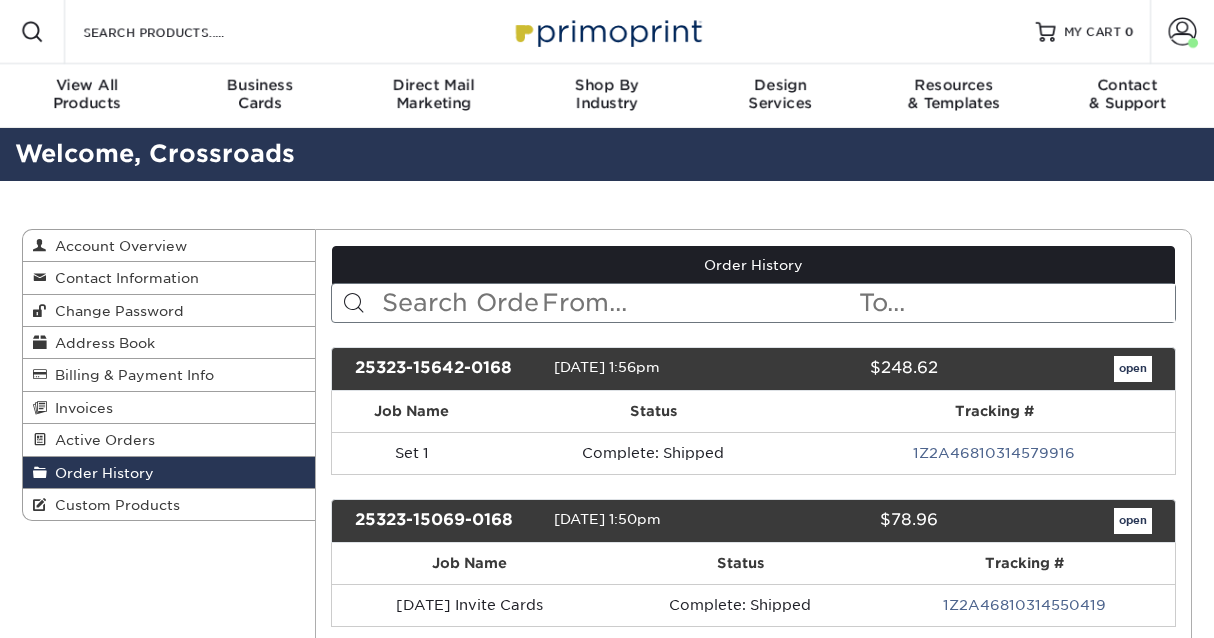 scroll, scrollTop: 0, scrollLeft: 0, axis: both 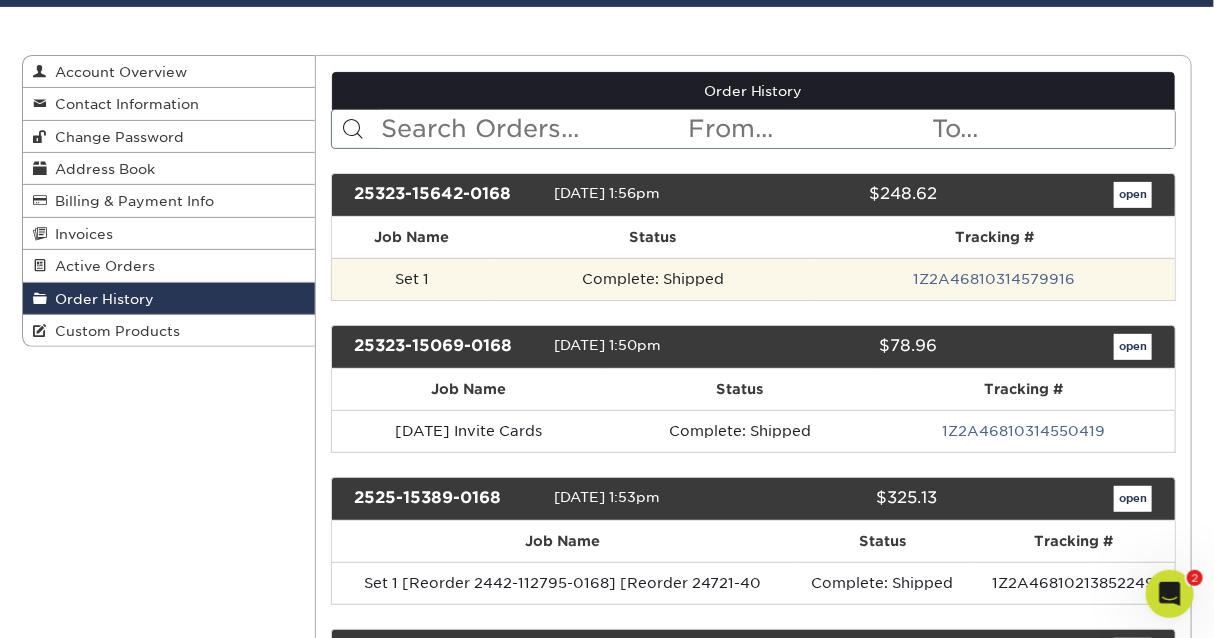 drag, startPoint x: 656, startPoint y: 272, endPoint x: 468, endPoint y: 281, distance: 188.2153 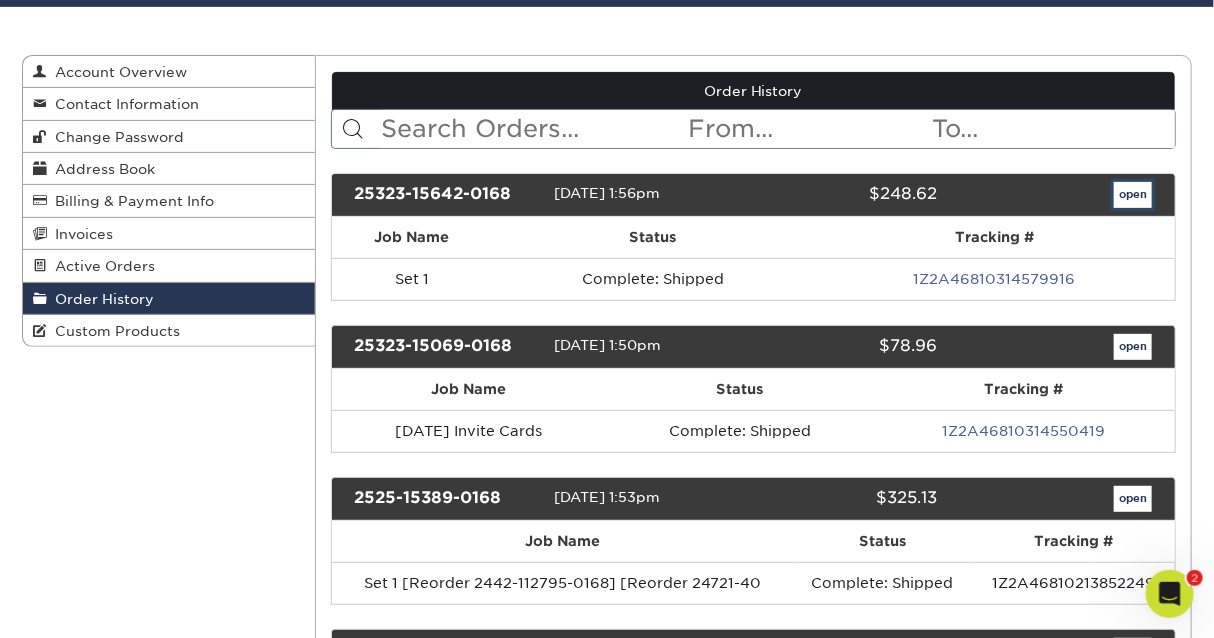 click on "open" at bounding box center [1133, 195] 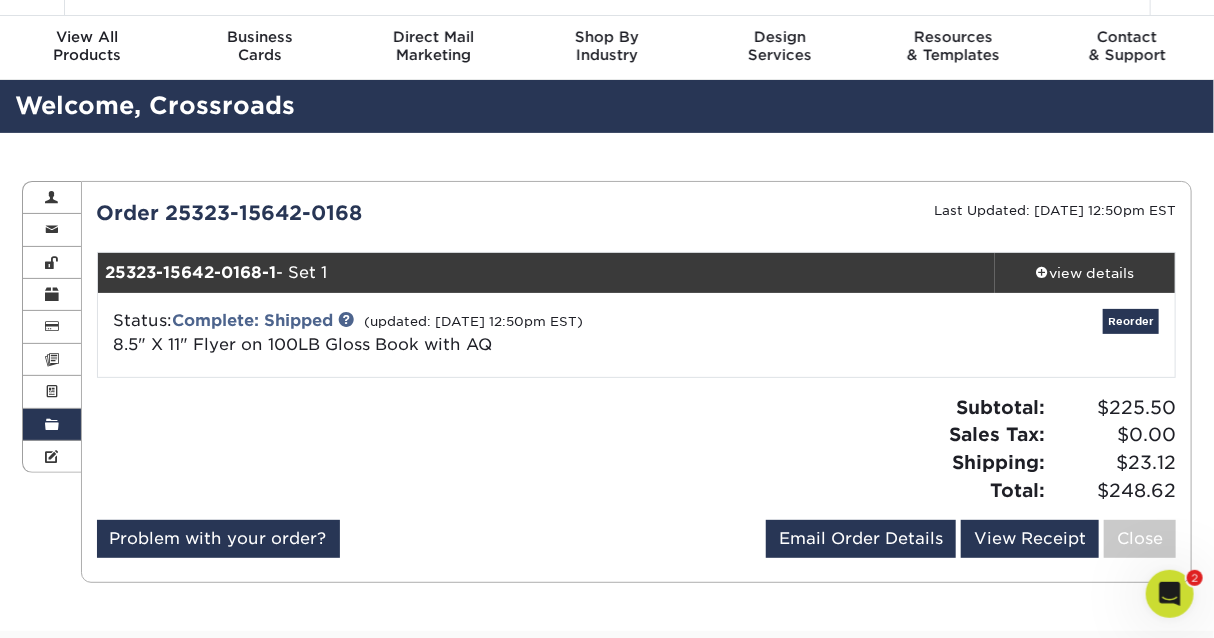 scroll, scrollTop: 48, scrollLeft: 0, axis: vertical 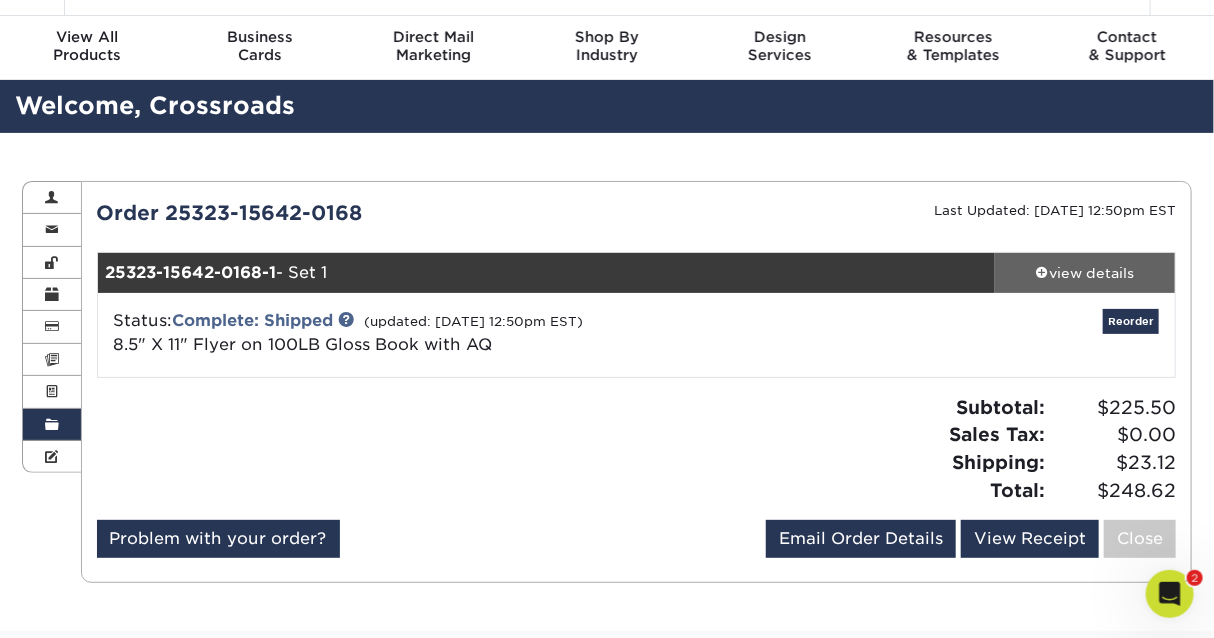 click on "view details" at bounding box center (1085, 273) 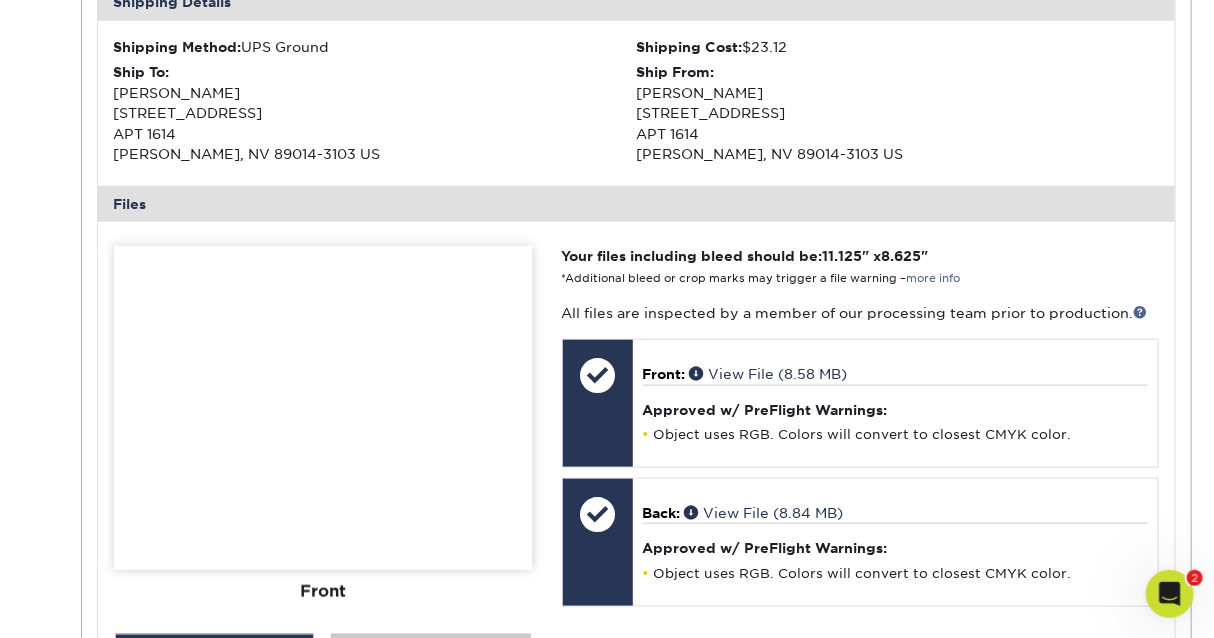 scroll, scrollTop: 448, scrollLeft: 0, axis: vertical 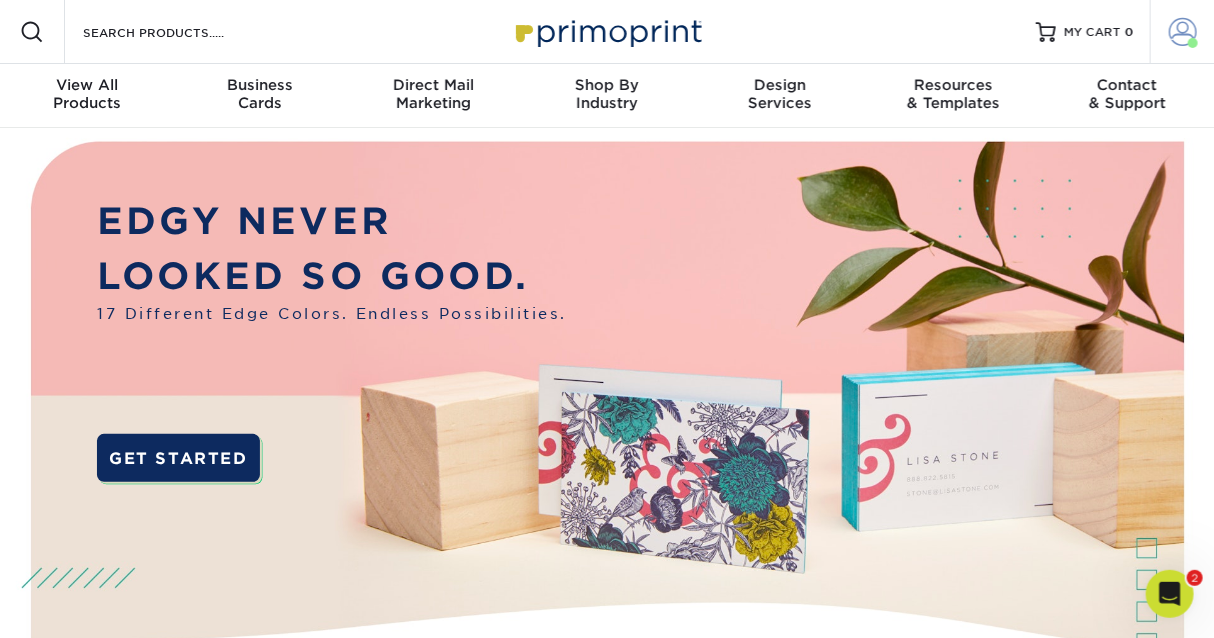 click at bounding box center [1183, 32] 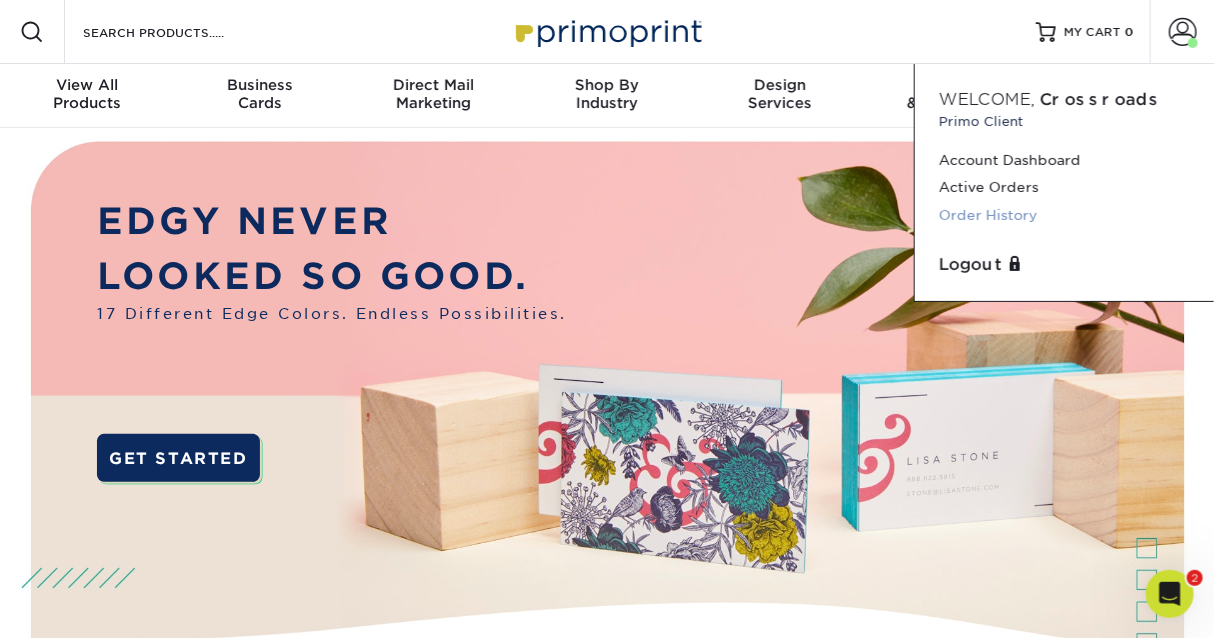 click on "Order History" at bounding box center (1064, 215) 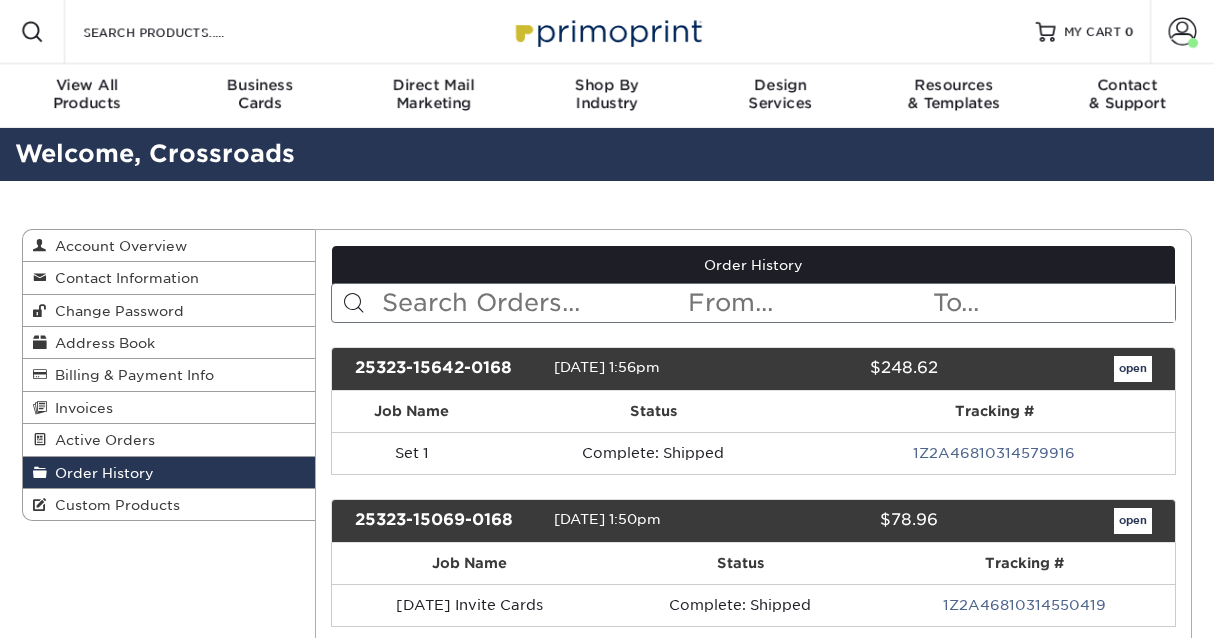 scroll, scrollTop: 0, scrollLeft: 0, axis: both 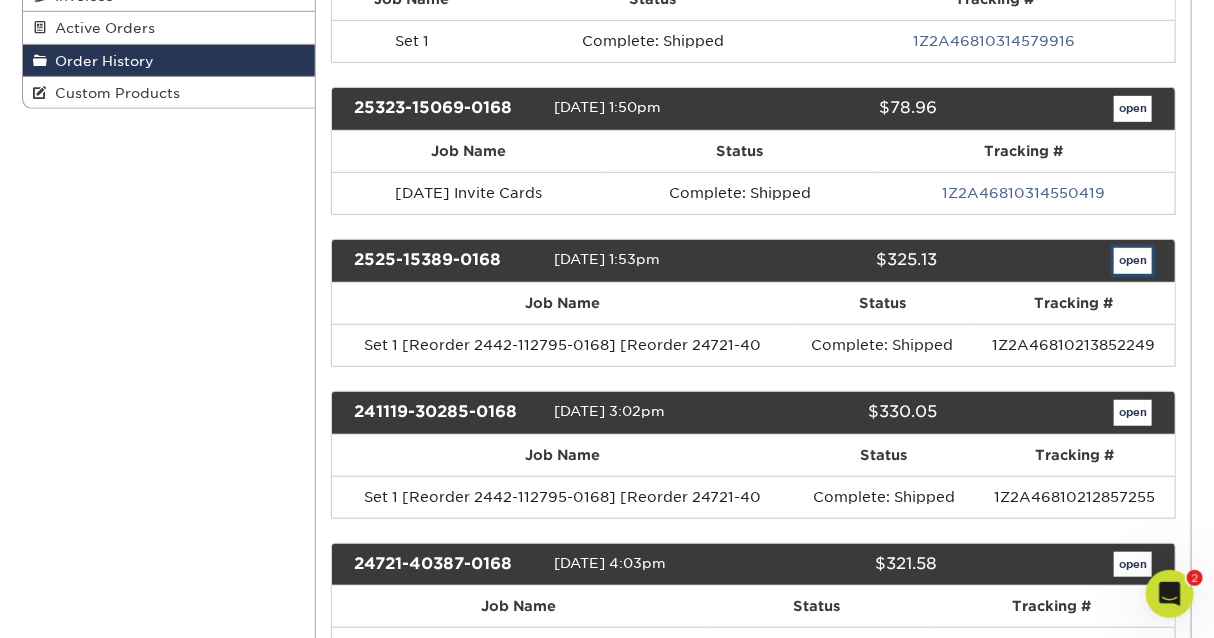 click on "open" at bounding box center (1133, 261) 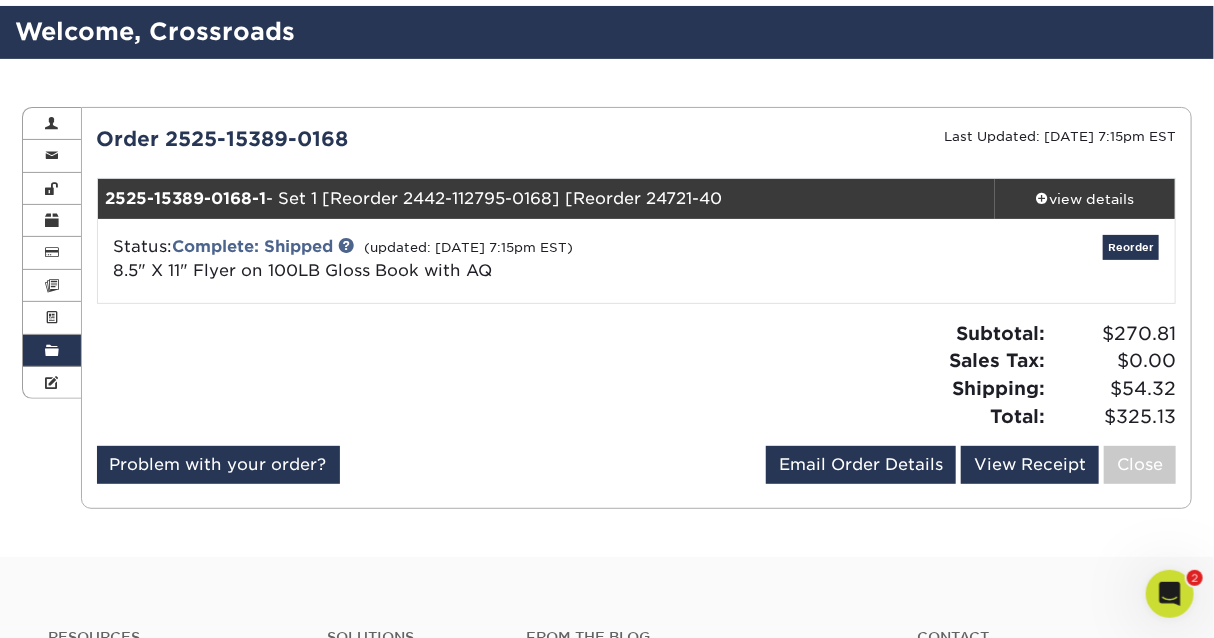 scroll, scrollTop: 123, scrollLeft: 0, axis: vertical 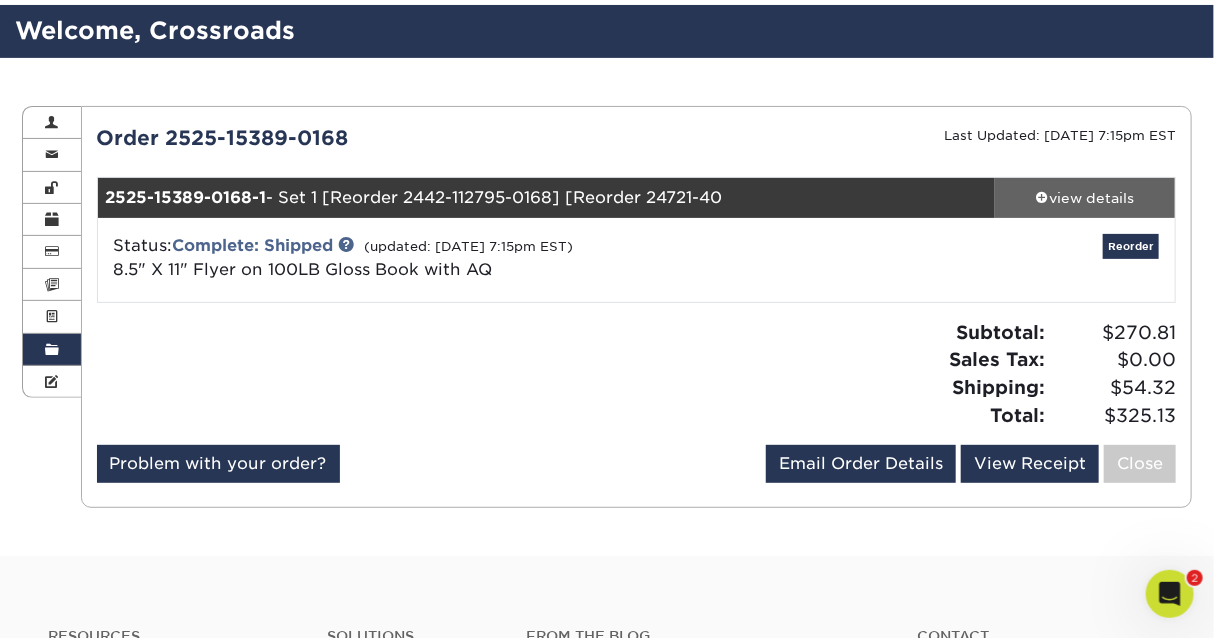 click on "view details" at bounding box center [1085, 198] 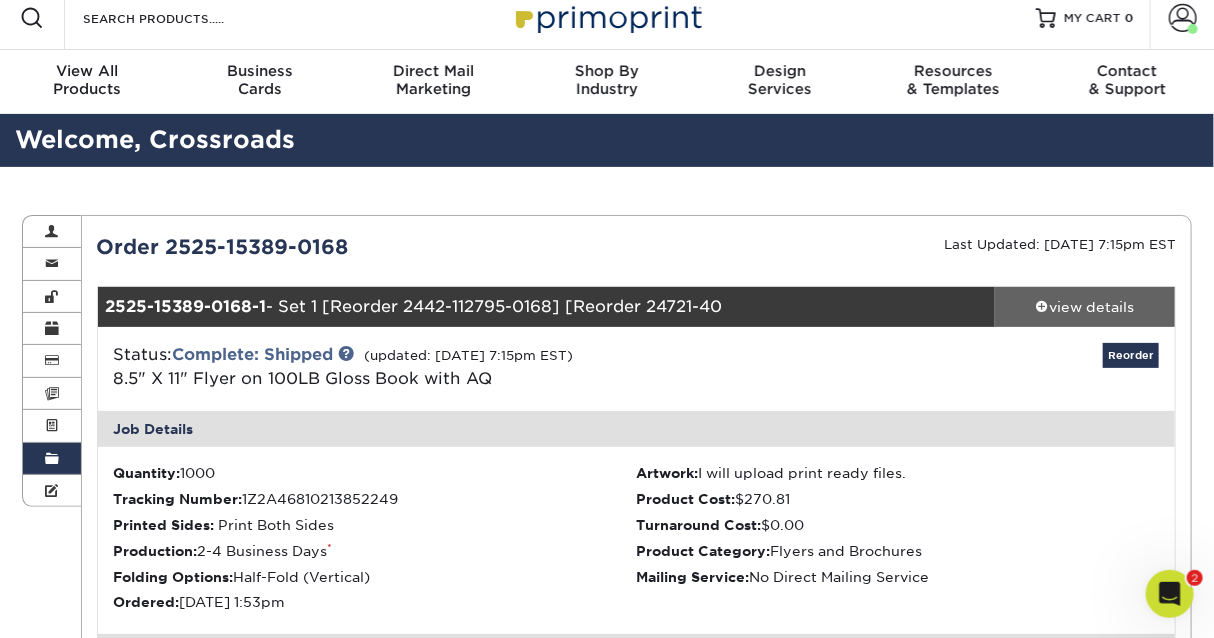 scroll, scrollTop: 4, scrollLeft: 0, axis: vertical 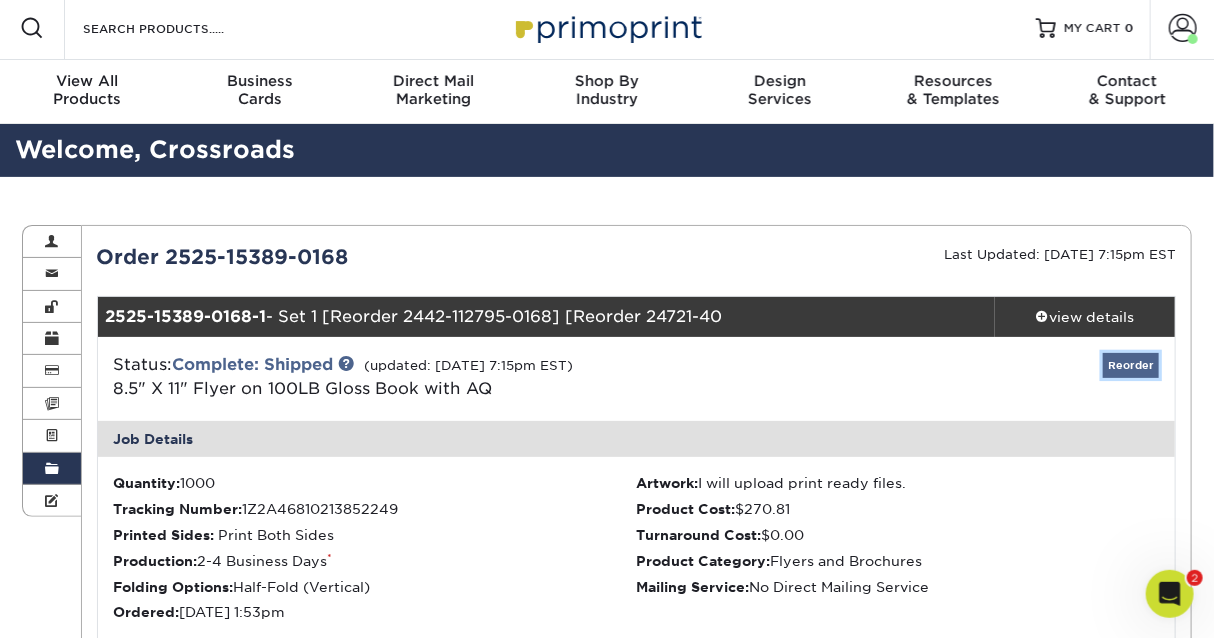 click on "Reorder" at bounding box center (1131, 365) 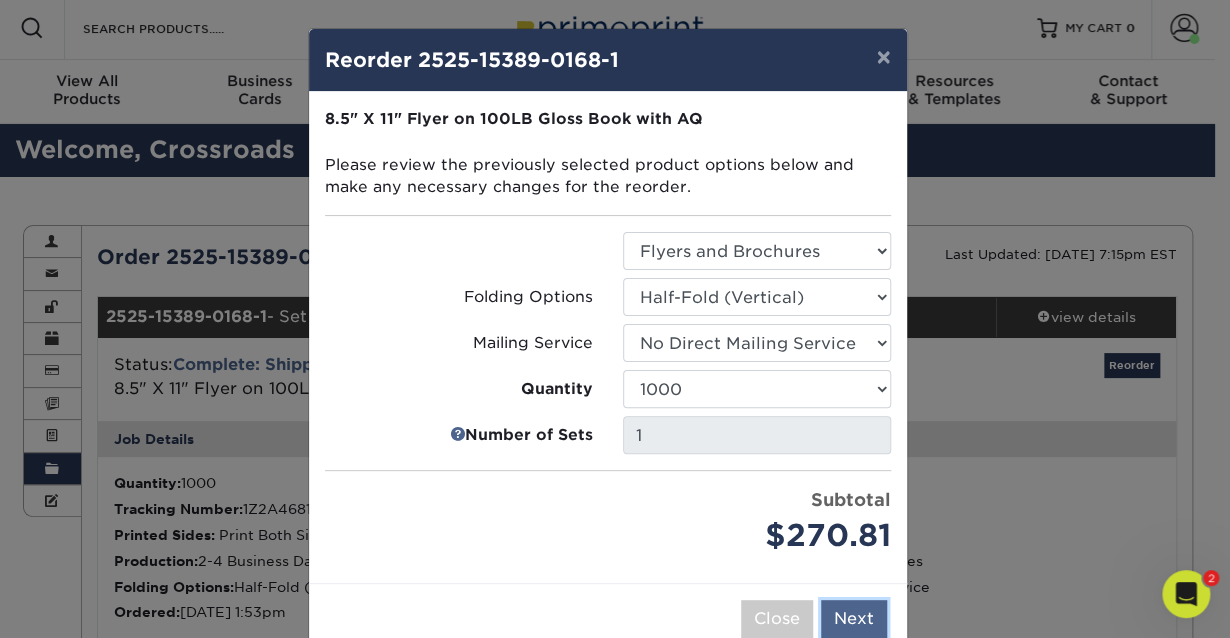 click on "Next" at bounding box center (854, 619) 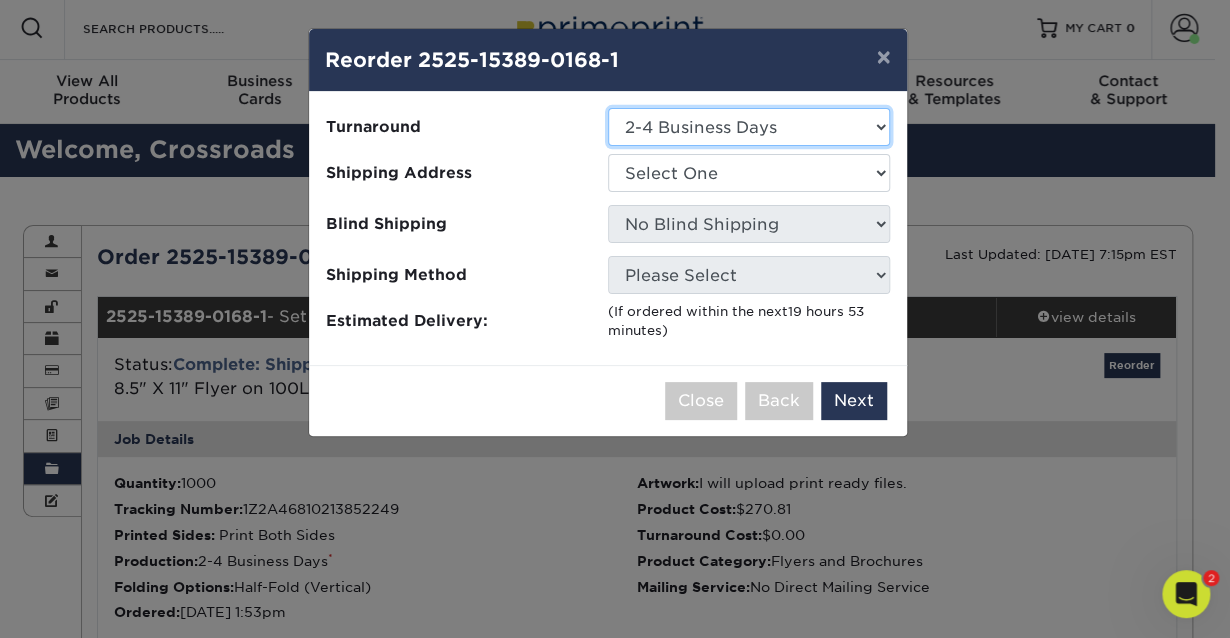 click on "Select One 2-4 Business Days 2 Day Next Business Day" at bounding box center [749, 127] 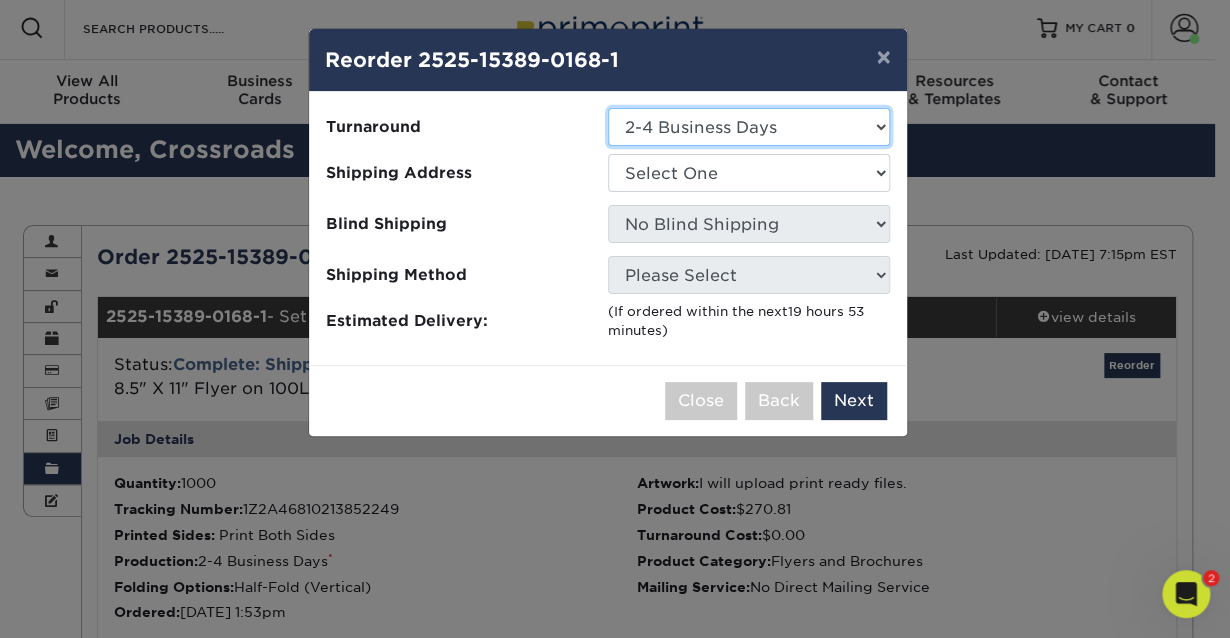 click on "Select One 2-4 Business Days 2 Day Next Business Day" at bounding box center [749, 127] 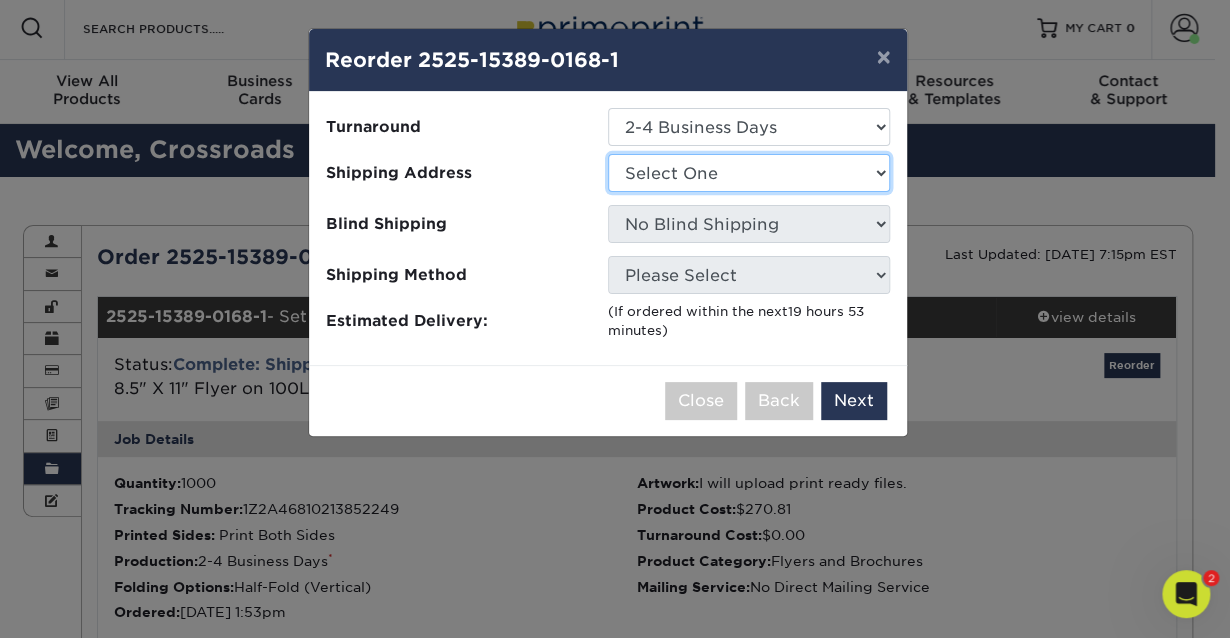 click on "Select One
Church address
Justin Appartment
Justin New Apt
Karin's house" at bounding box center (749, 173) 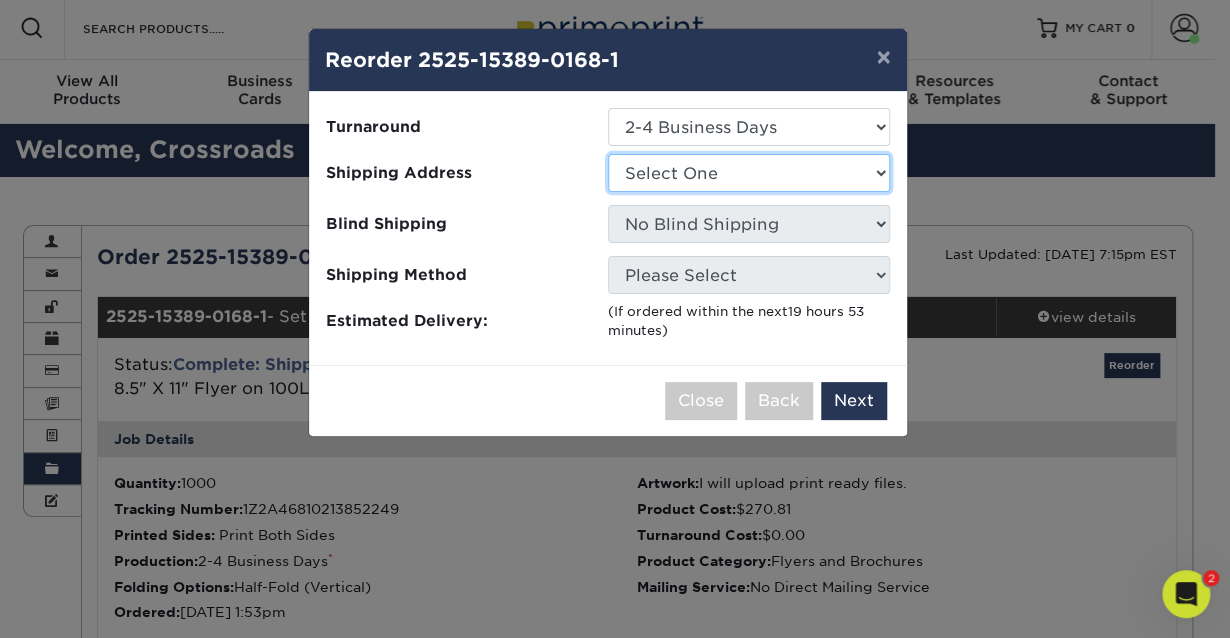 select on "210746" 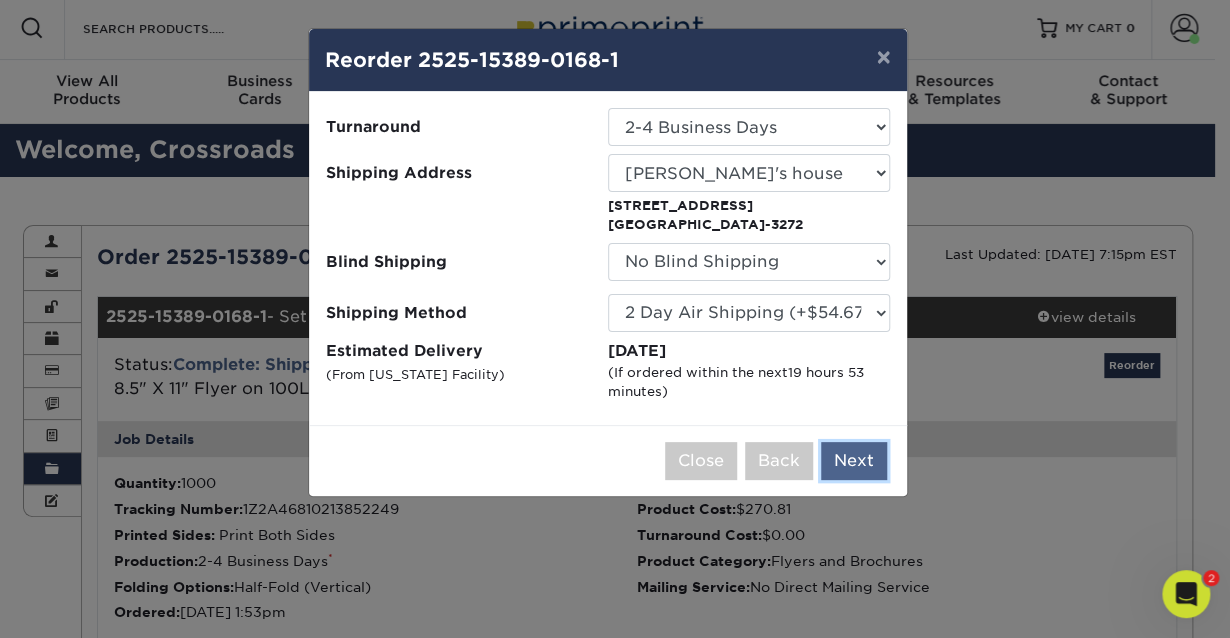 click on "Next" at bounding box center [854, 461] 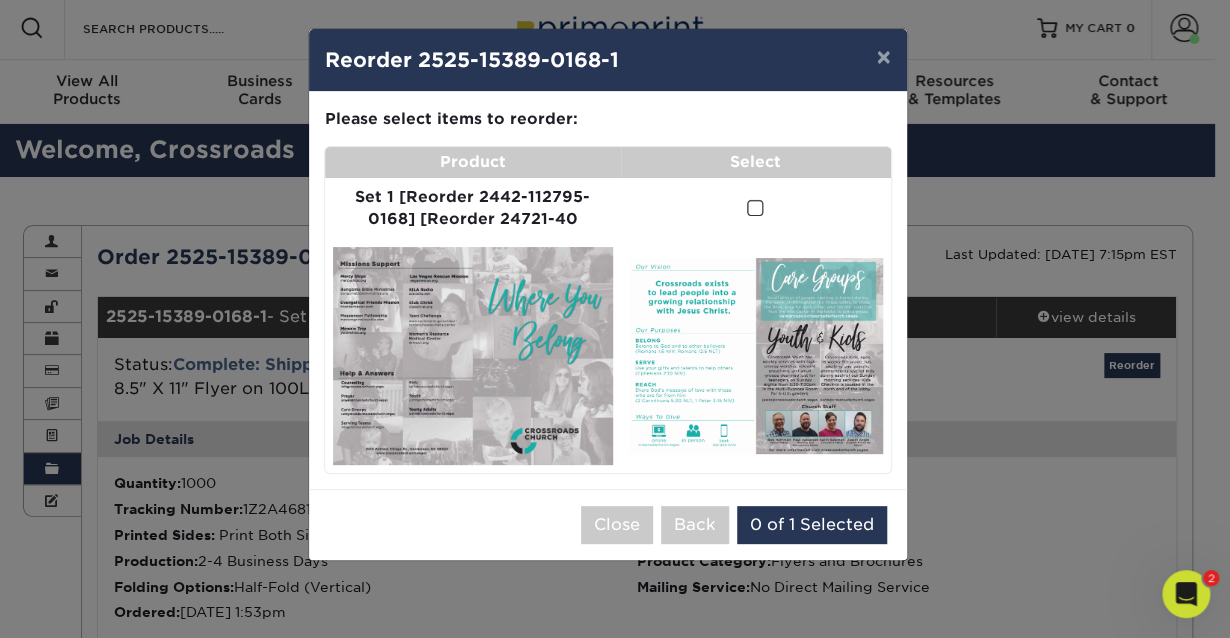 click at bounding box center [755, 208] 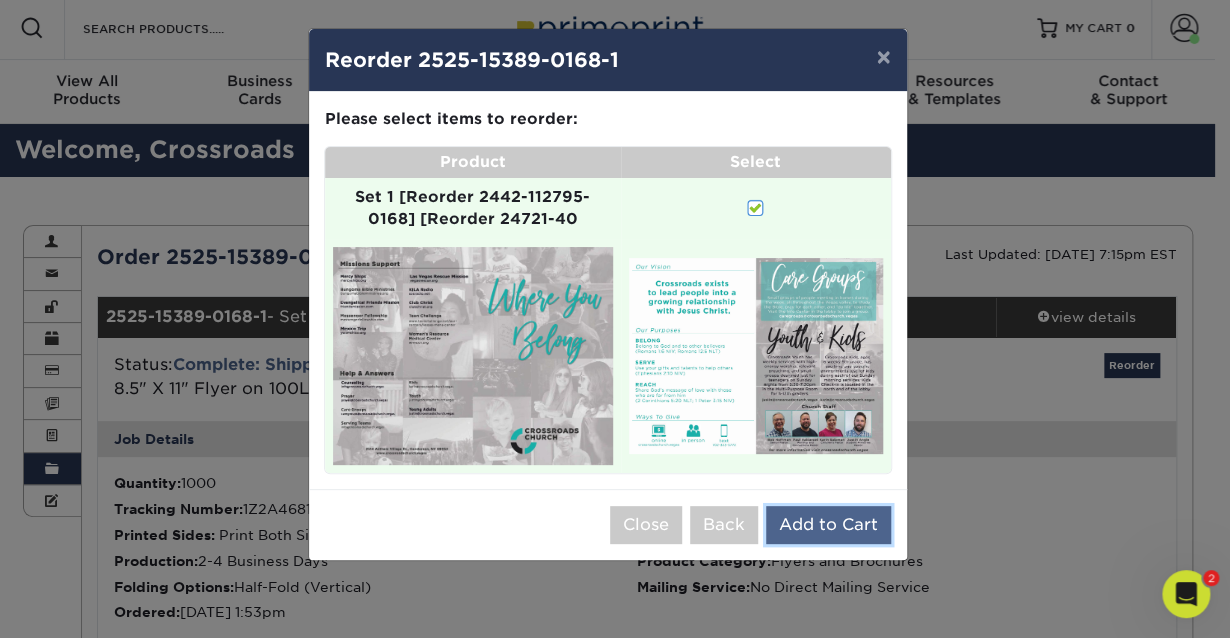 click on "Add to Cart" at bounding box center (828, 525) 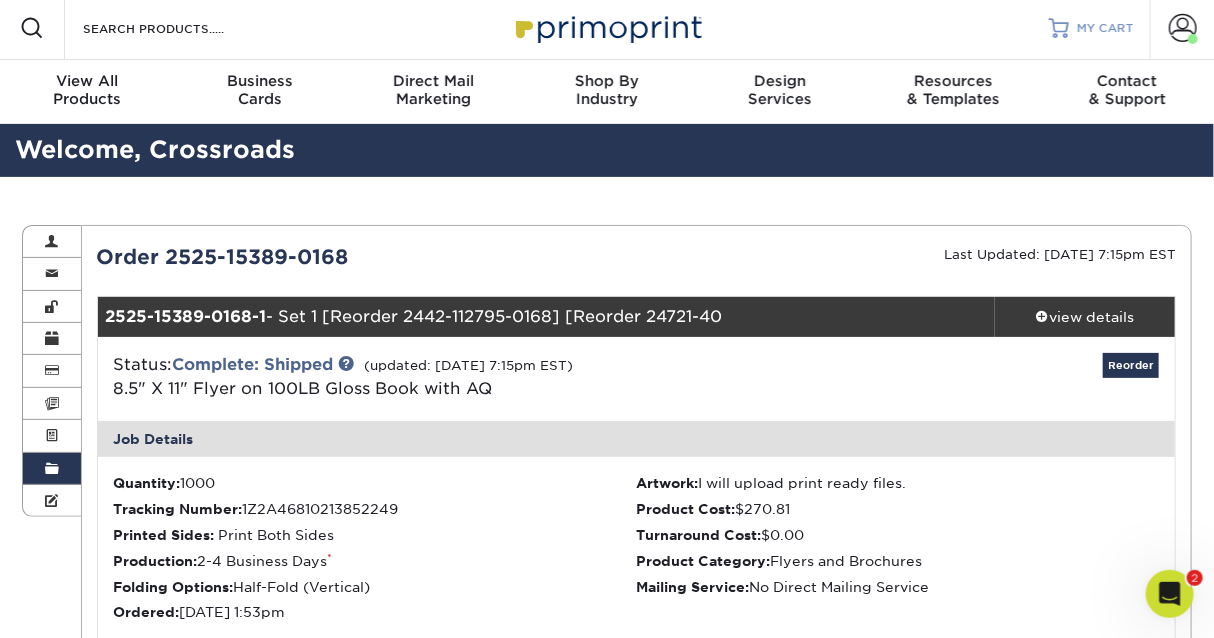 click at bounding box center (1059, 28) 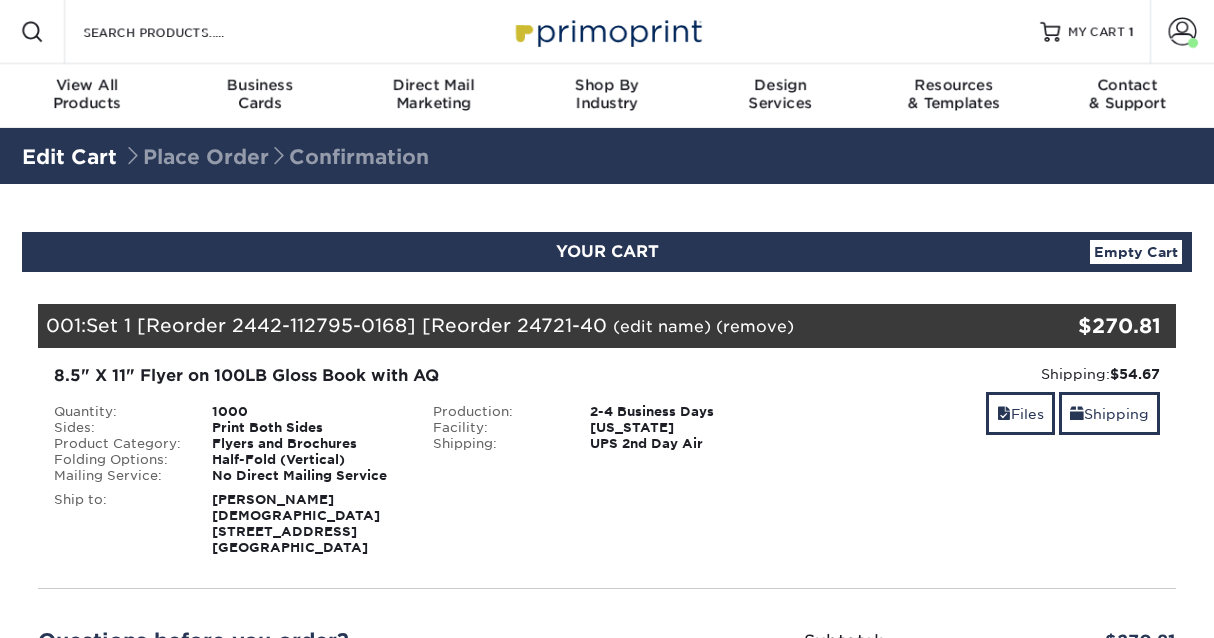 scroll, scrollTop: 0, scrollLeft: 0, axis: both 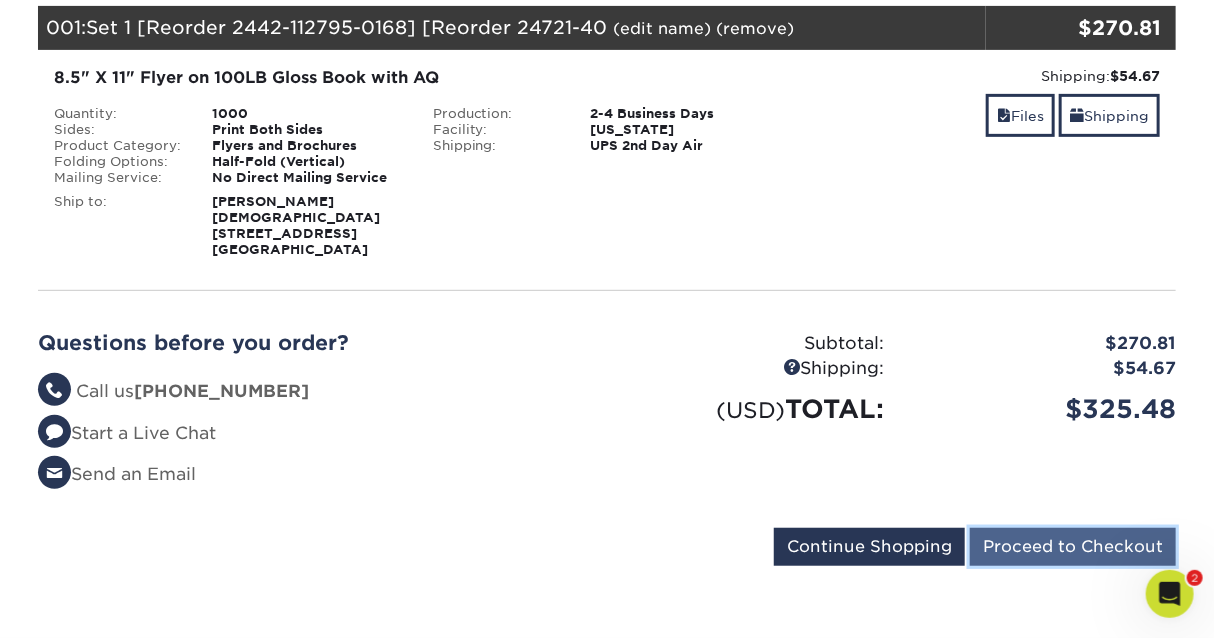 click on "Proceed to Checkout" at bounding box center (1073, 547) 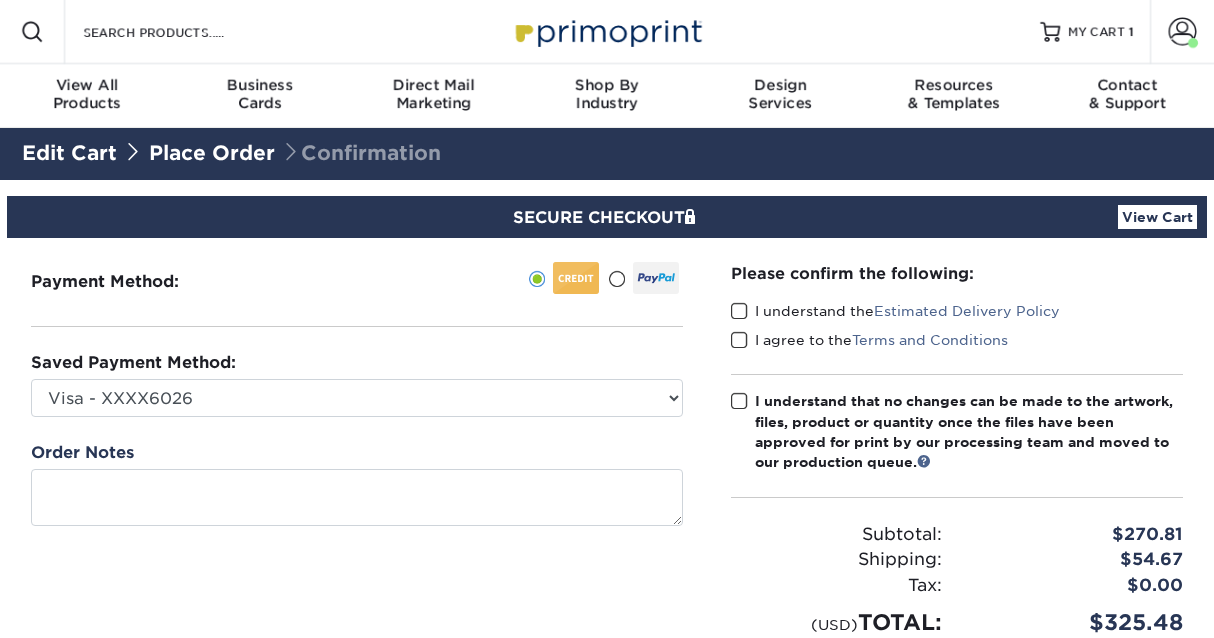 scroll, scrollTop: 0, scrollLeft: 0, axis: both 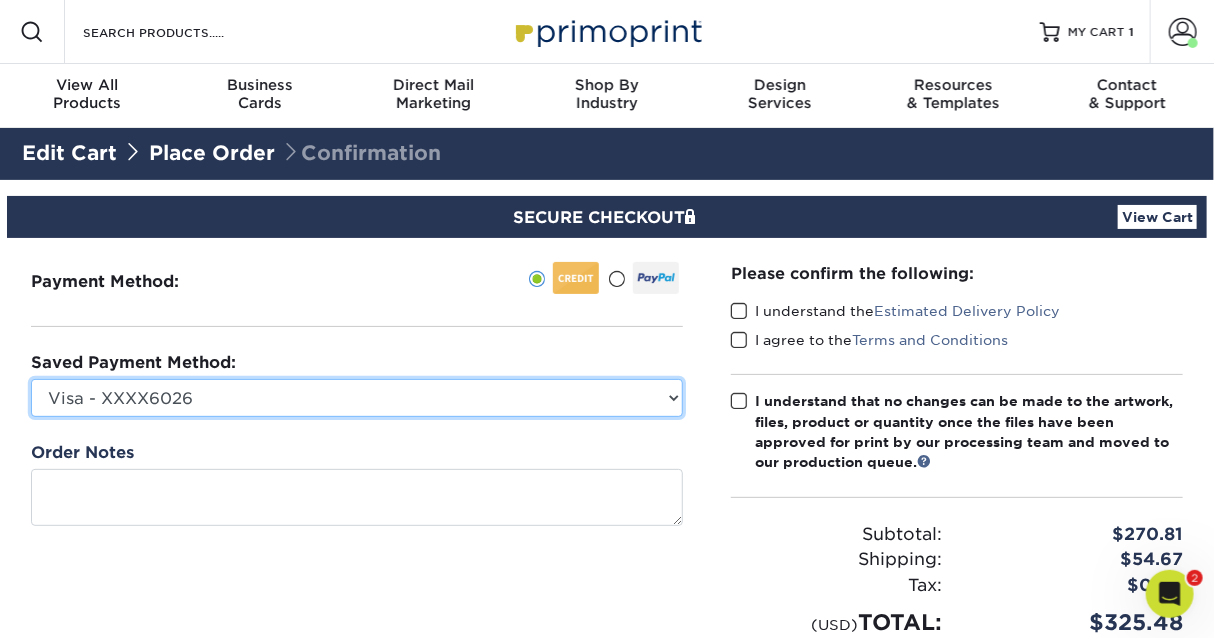 click on "Visa - XXXX6026 Visa - XXXX2957 Visa - XXXX6160 Visa - XXXX3947 Visa - XXXX2337 Visa - XXXX2337 Visa - XXXX5324 Visa - XXXX6547 Visa - XXXX4068 New Credit Card" at bounding box center [357, 398] 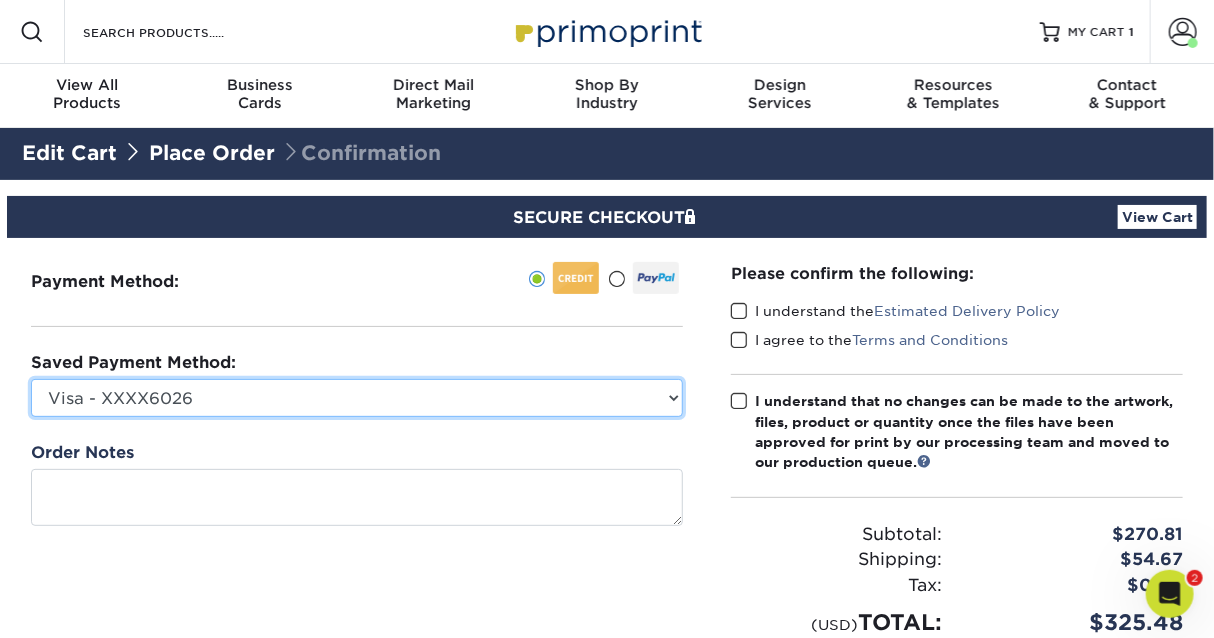 select on "71911" 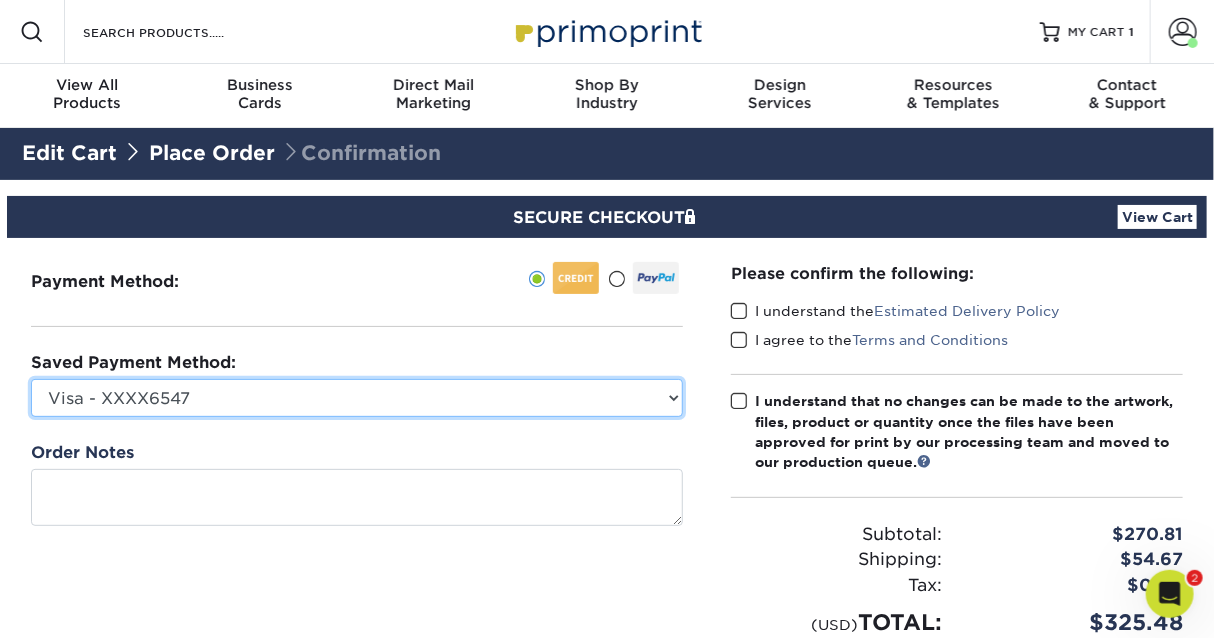 click on "Visa - XXXX6026 Visa - XXXX2957 Visa - XXXX6160 Visa - XXXX3947 Visa - XXXX2337 Visa - XXXX2337 Visa - XXXX5324 Visa - XXXX6547 Visa - XXXX4068 New Credit Card" at bounding box center [357, 398] 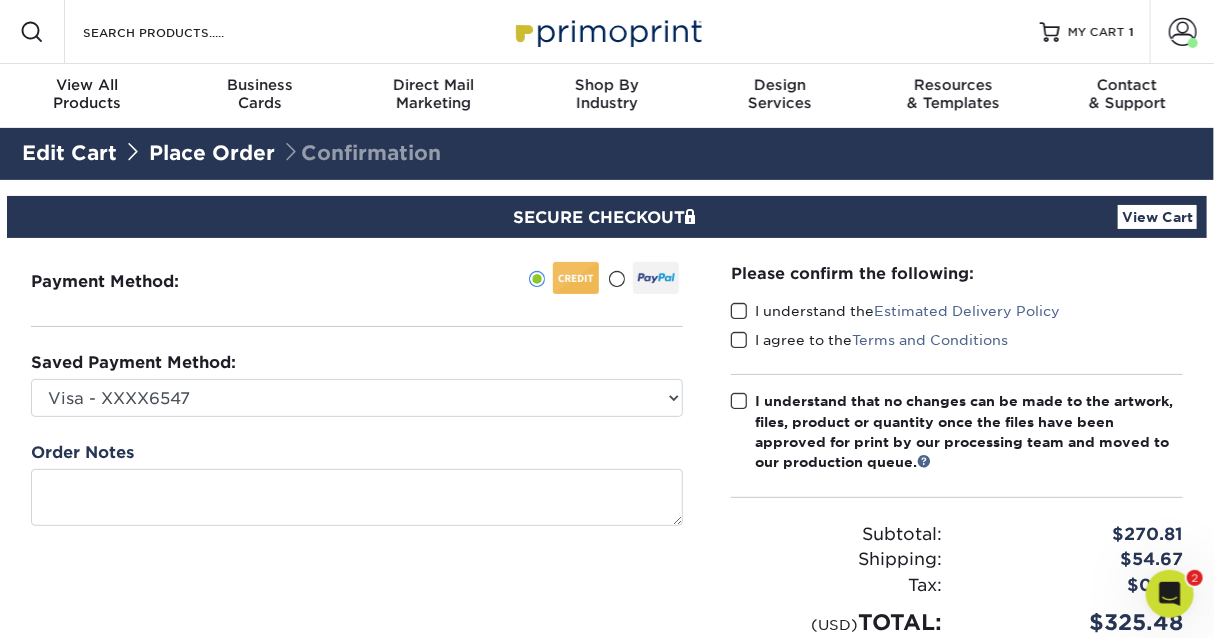 click at bounding box center (739, 311) 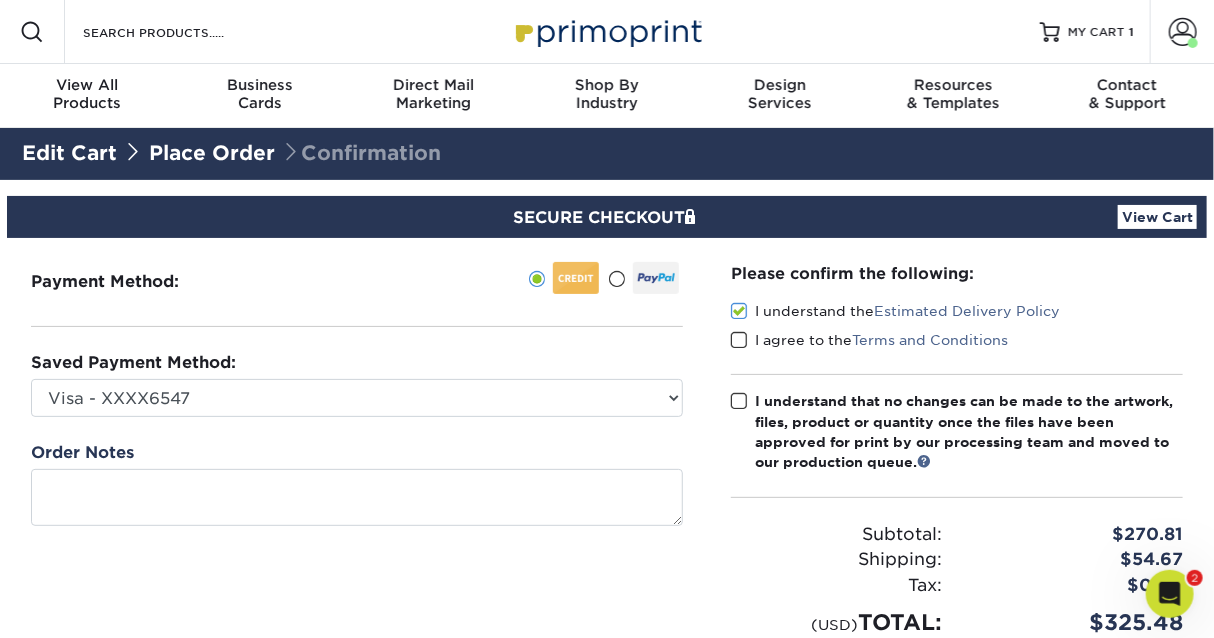 click at bounding box center [739, 340] 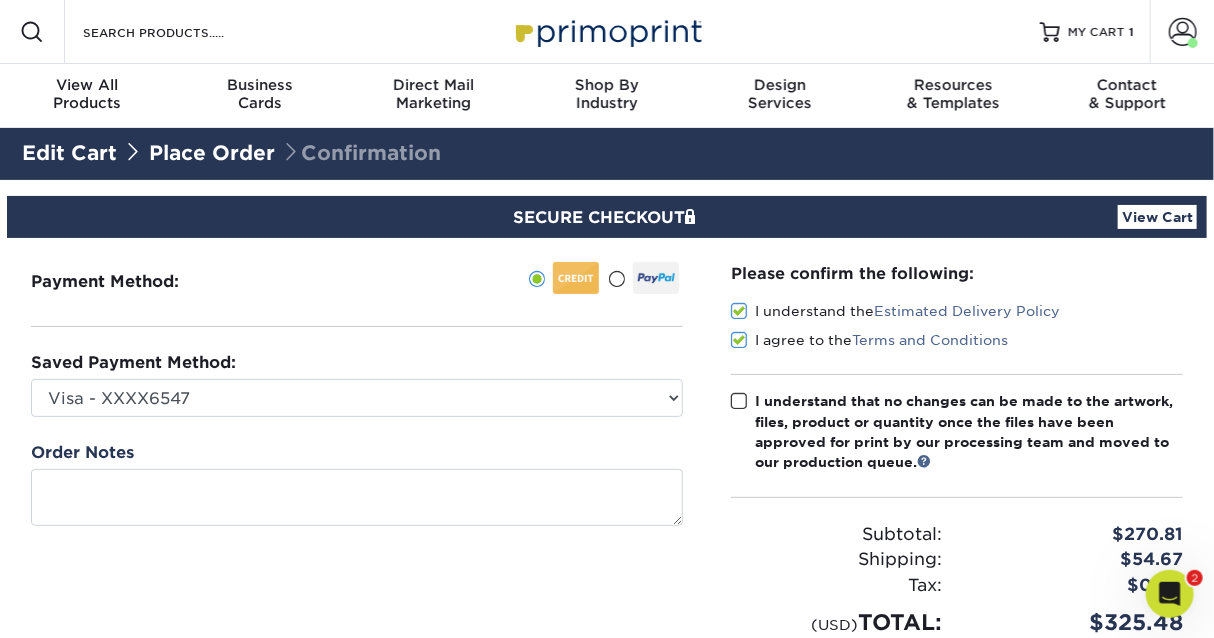 click on "Please confirm the following:
I understand the  Estimated Delivery Policy
I agree to the  Terms and Conditions
Subtotal: Shipping:" at bounding box center [957, 450] 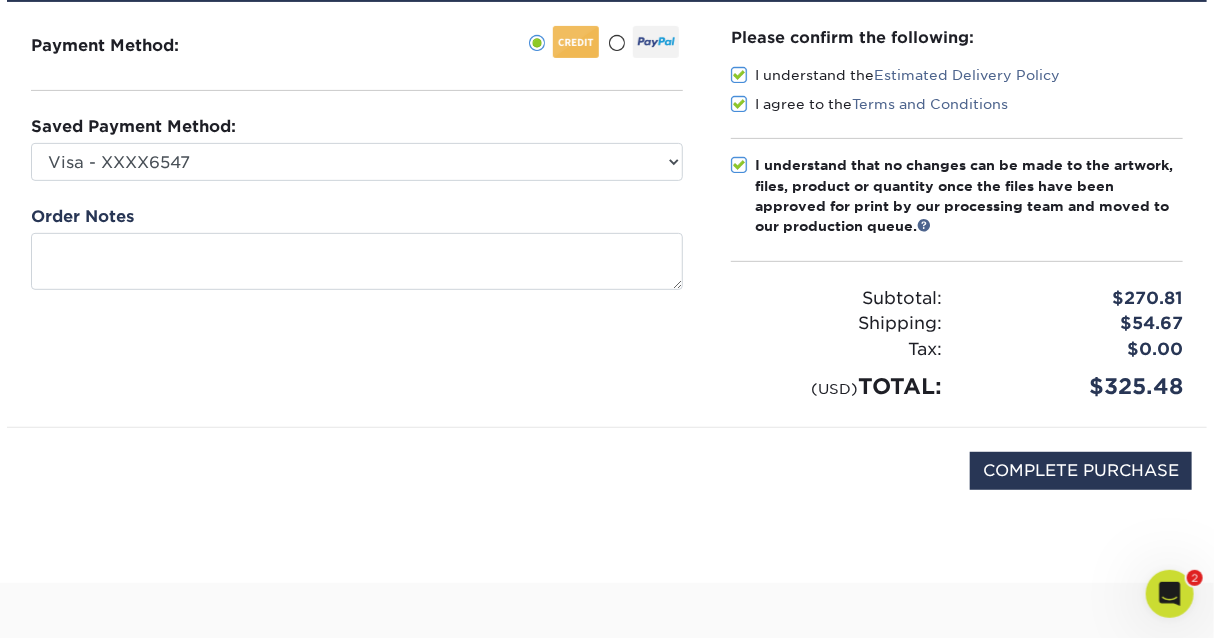 scroll, scrollTop: 242, scrollLeft: 0, axis: vertical 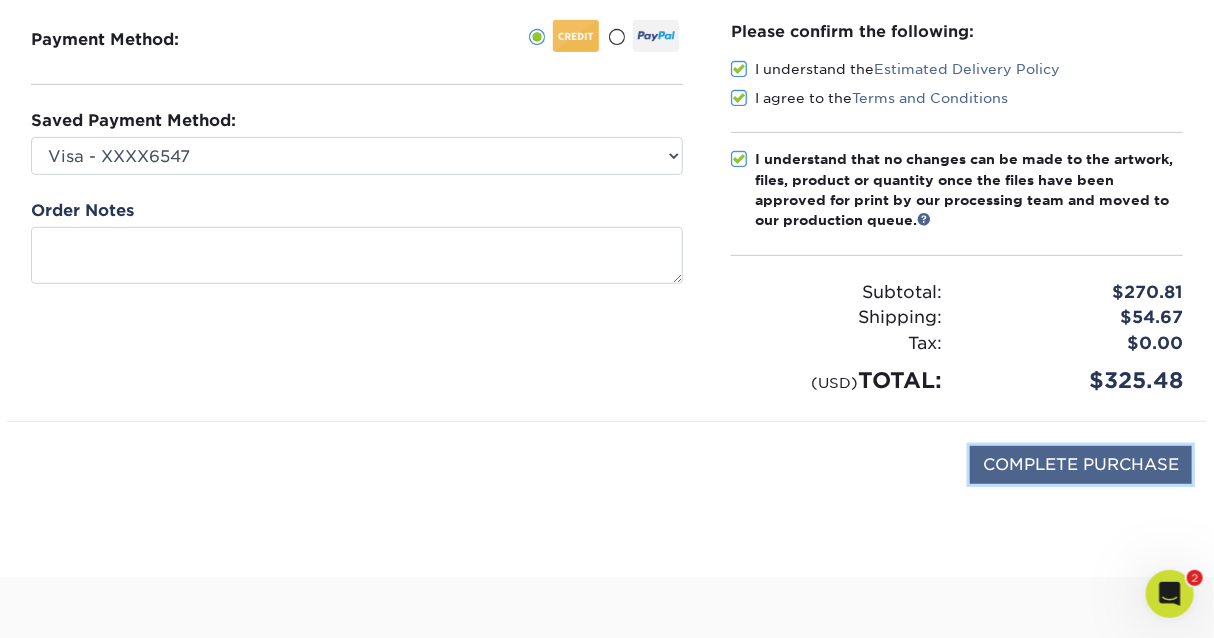 click on "COMPLETE PURCHASE" at bounding box center (1081, 465) 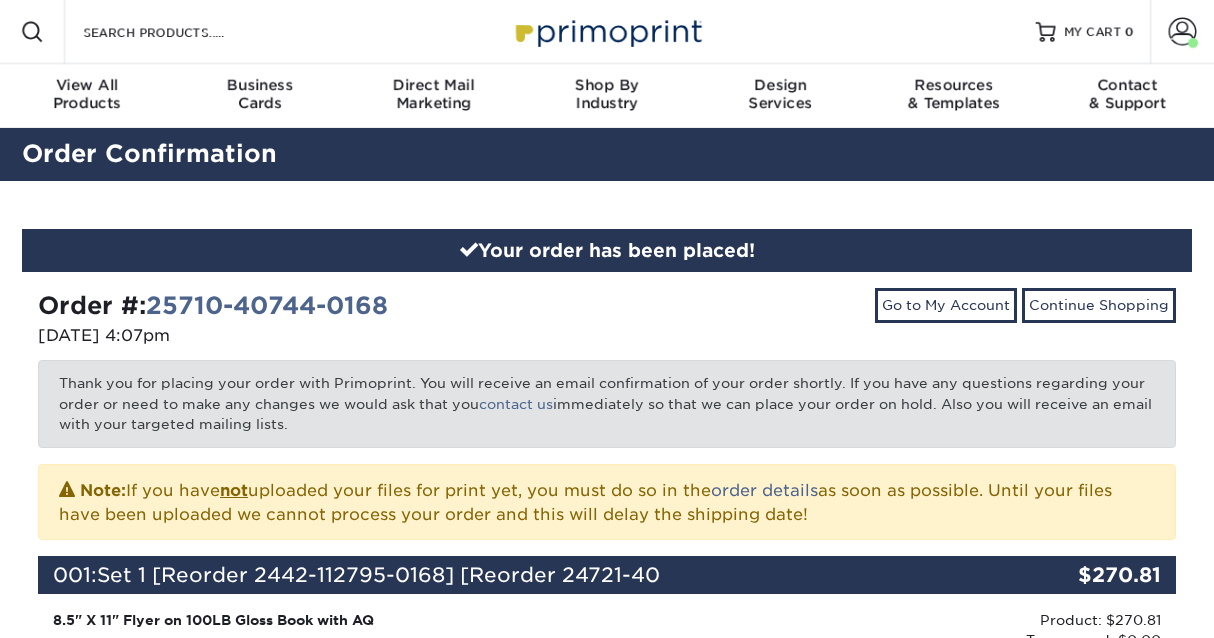 scroll, scrollTop: 0, scrollLeft: 0, axis: both 